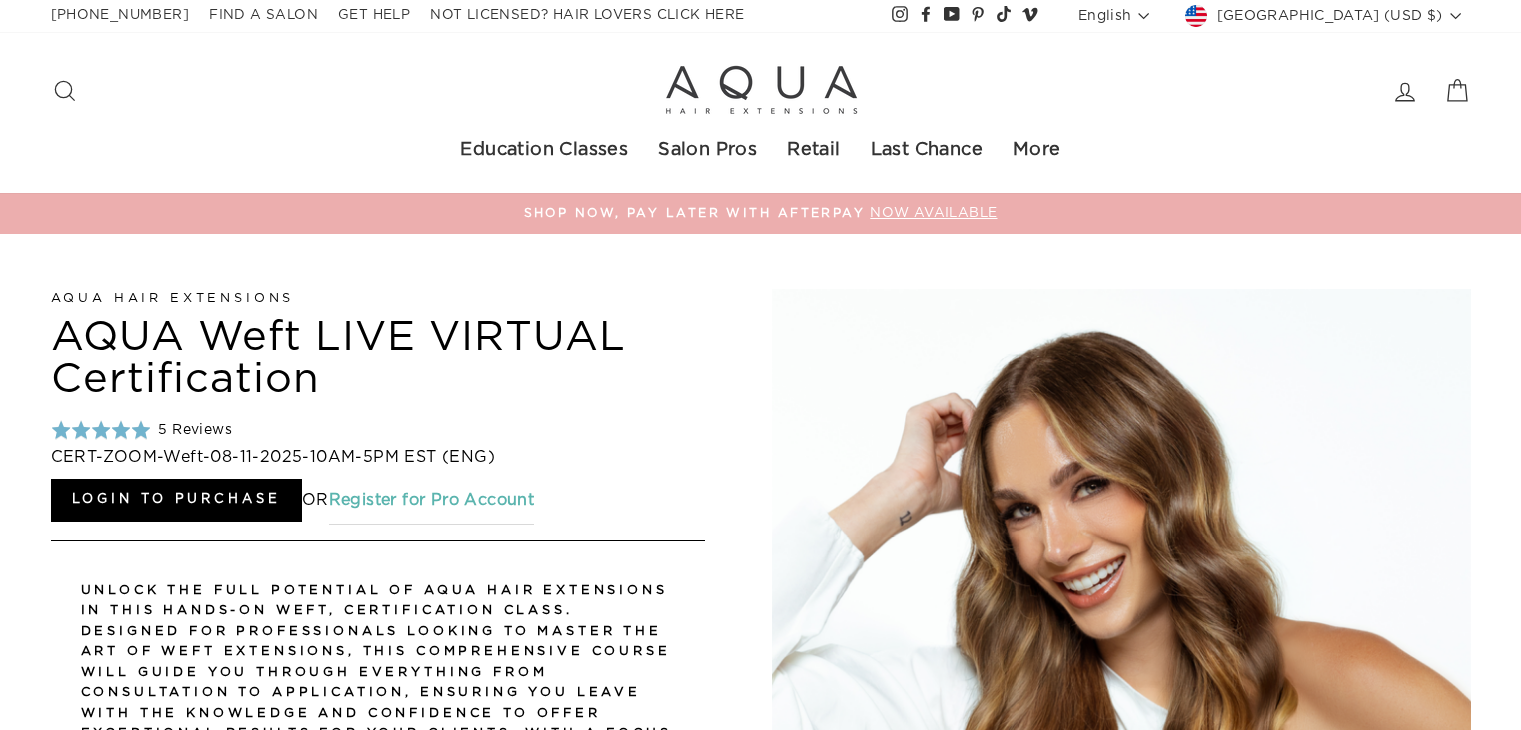 scroll, scrollTop: 0, scrollLeft: 0, axis: both 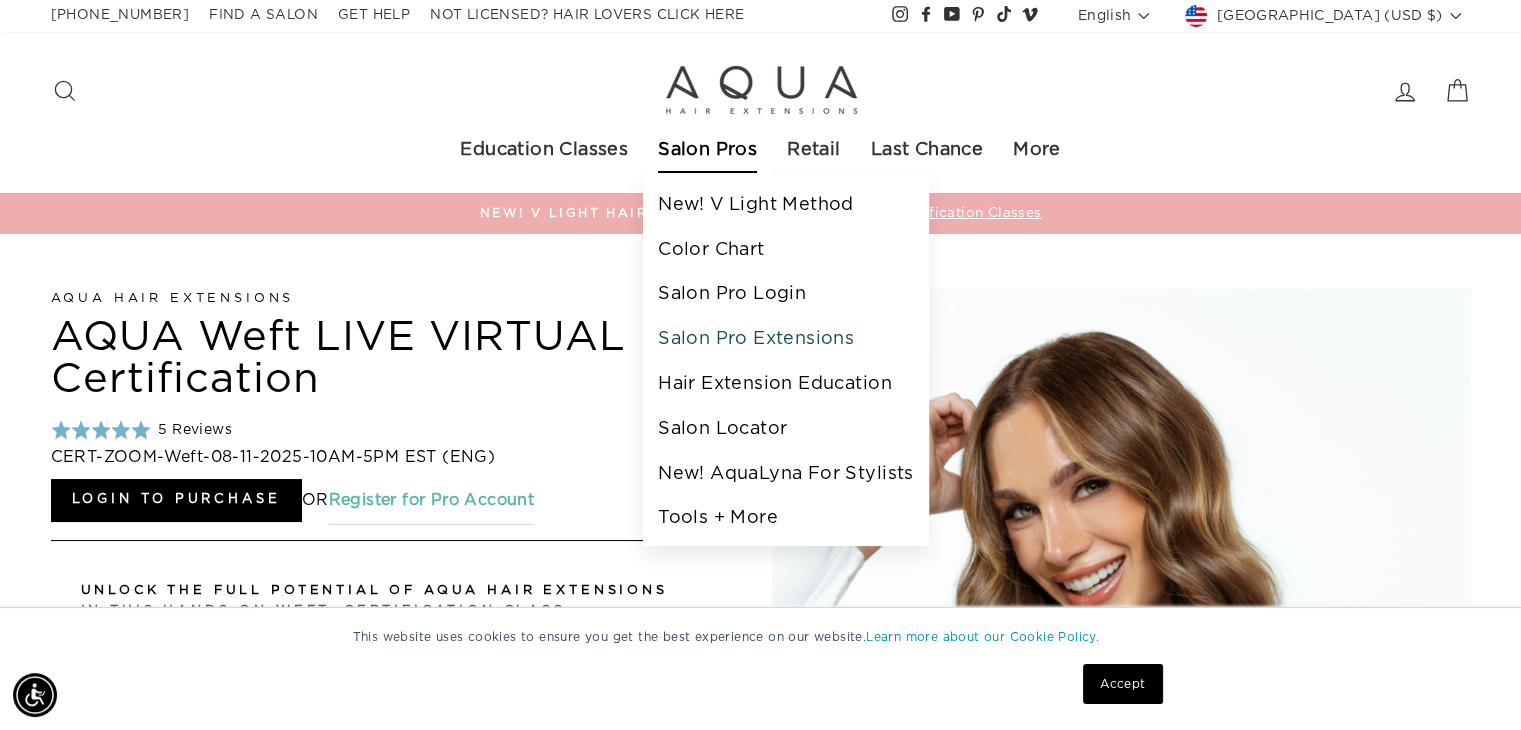 click on "Salon Pro Extensions" at bounding box center [785, 339] 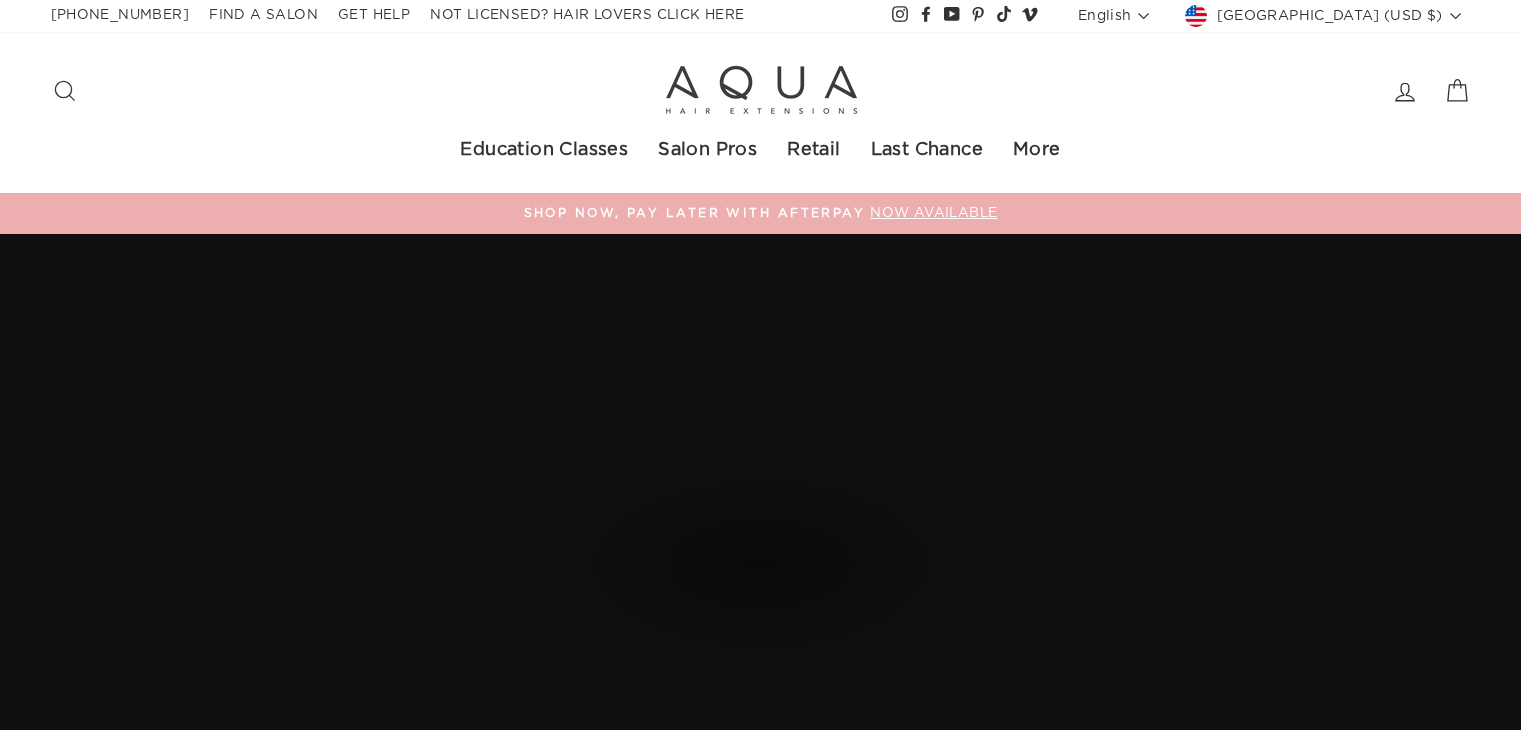 scroll, scrollTop: 0, scrollLeft: 0, axis: both 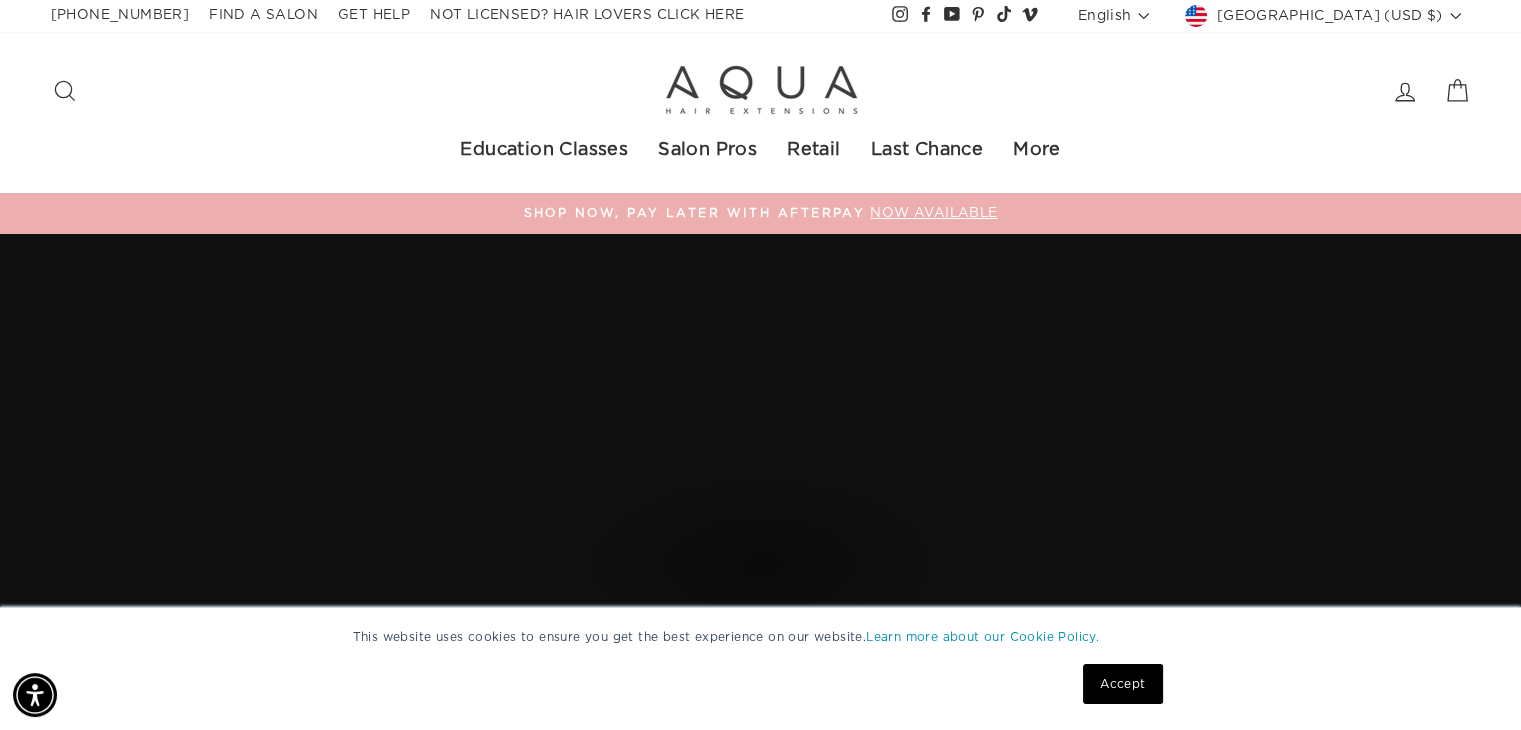 click on "Accept" at bounding box center [1122, 684] 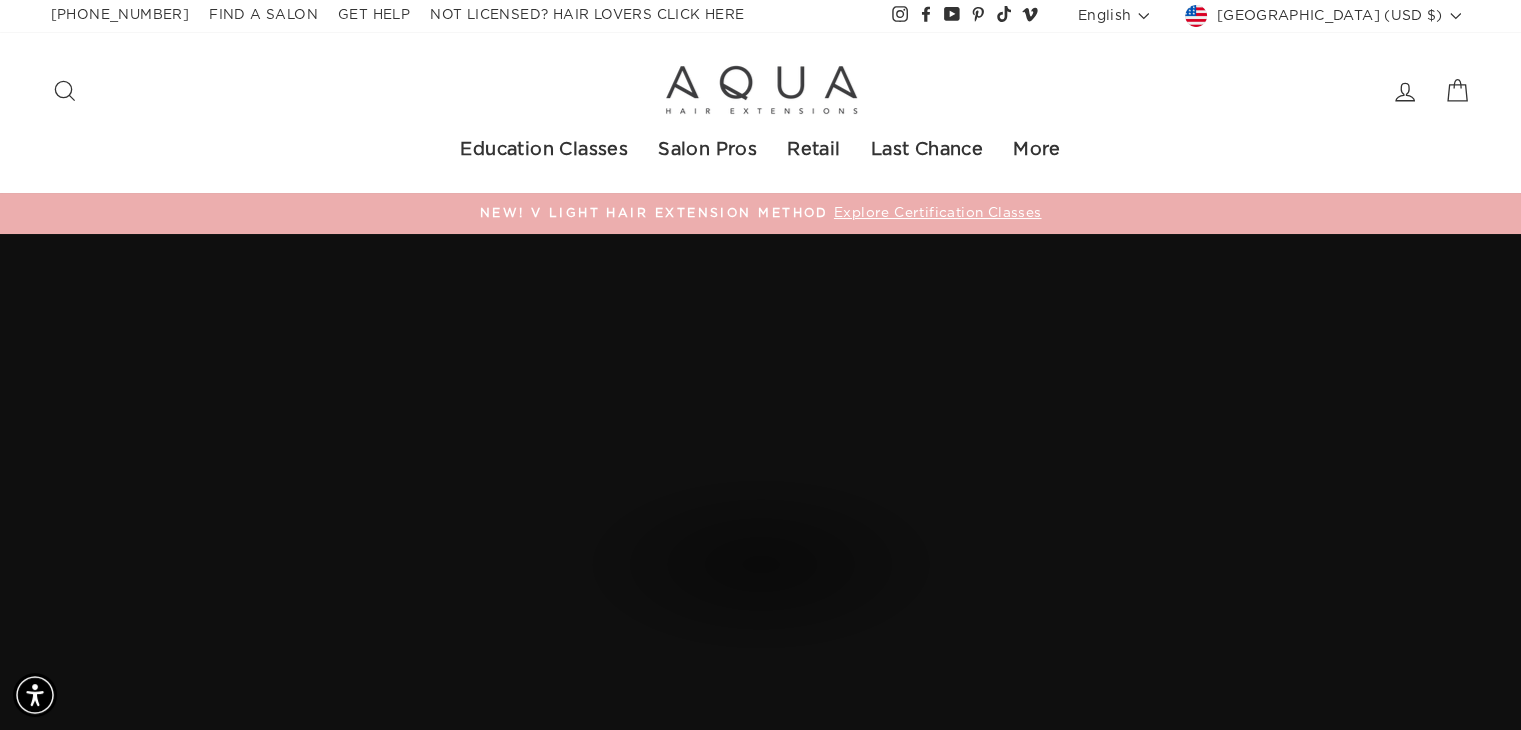 click 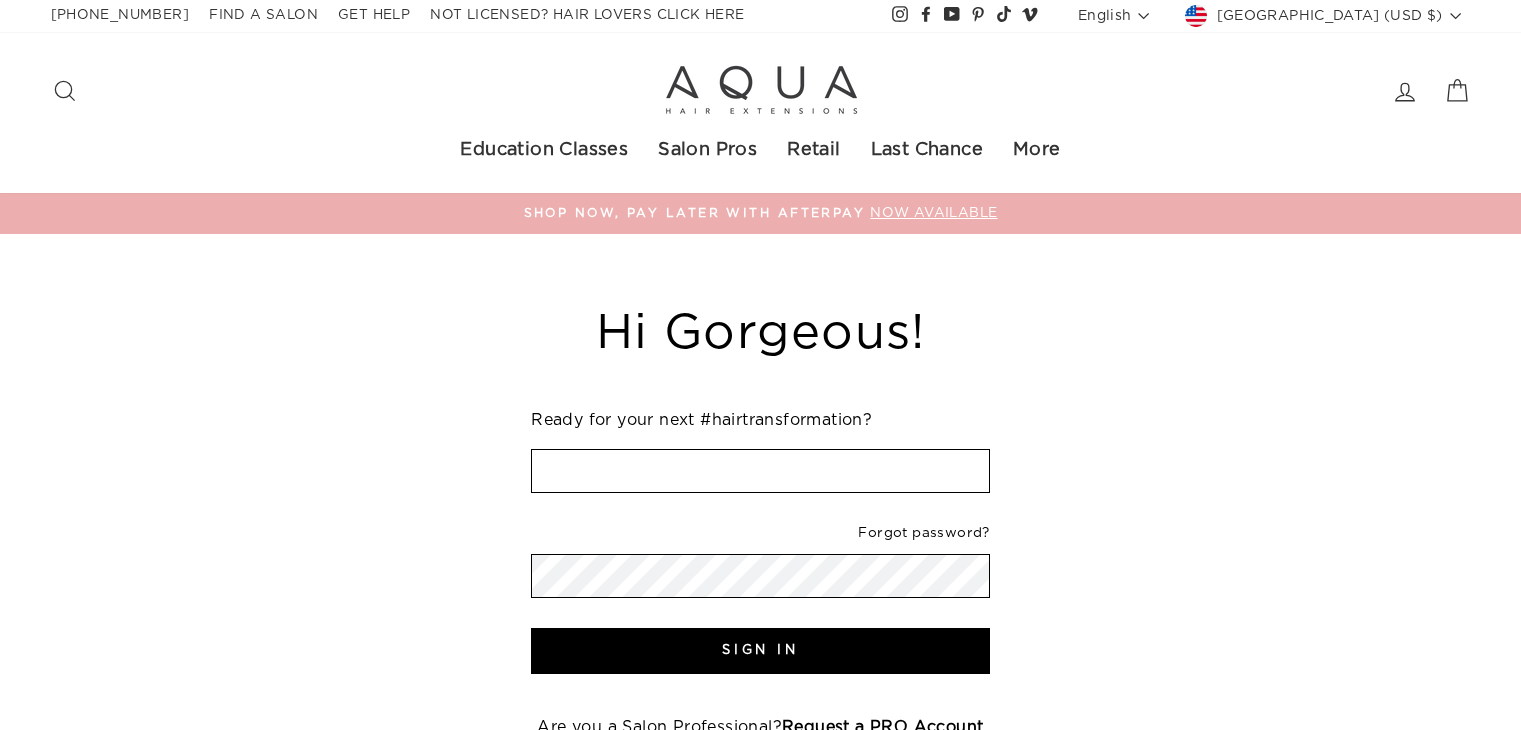 scroll, scrollTop: 0, scrollLeft: 0, axis: both 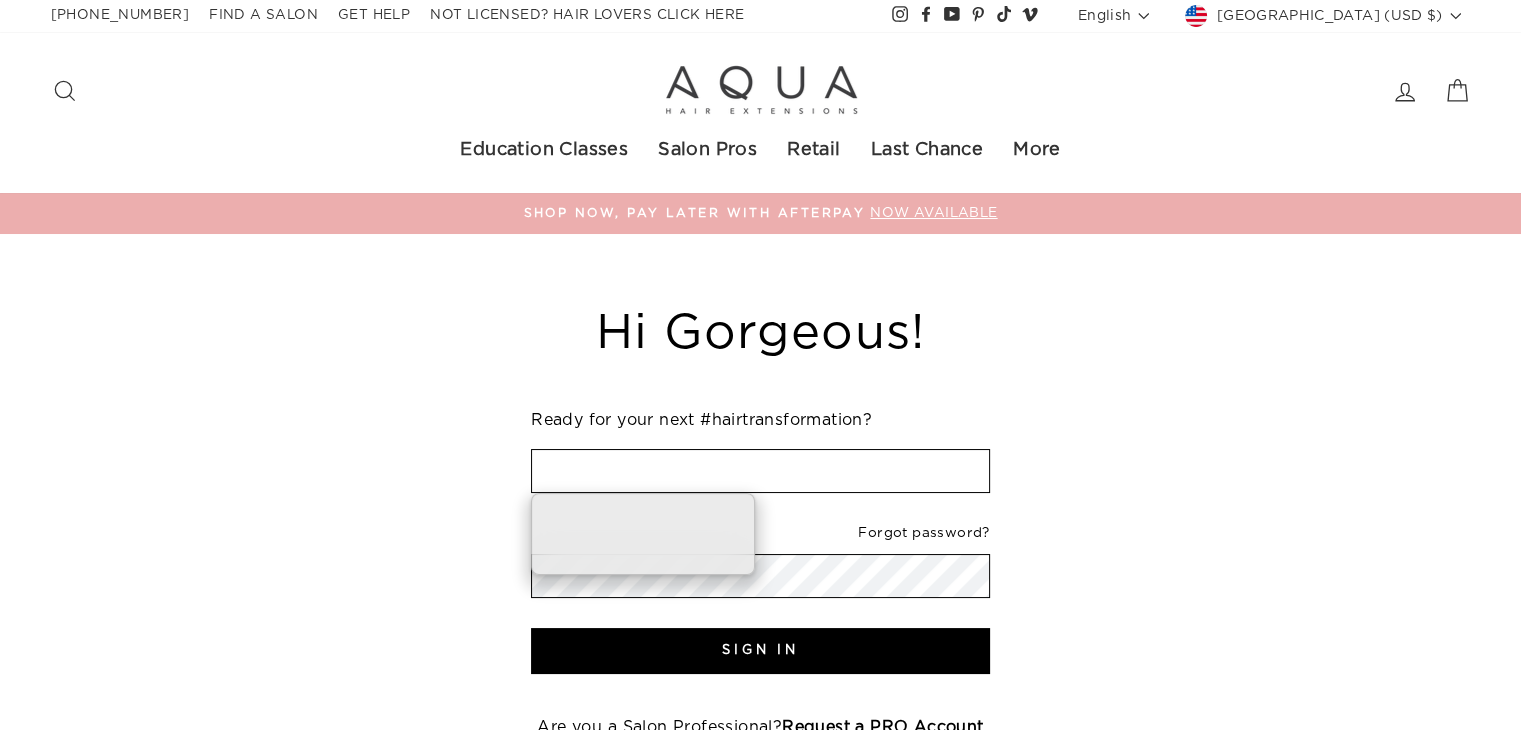 click at bounding box center (760, 471) 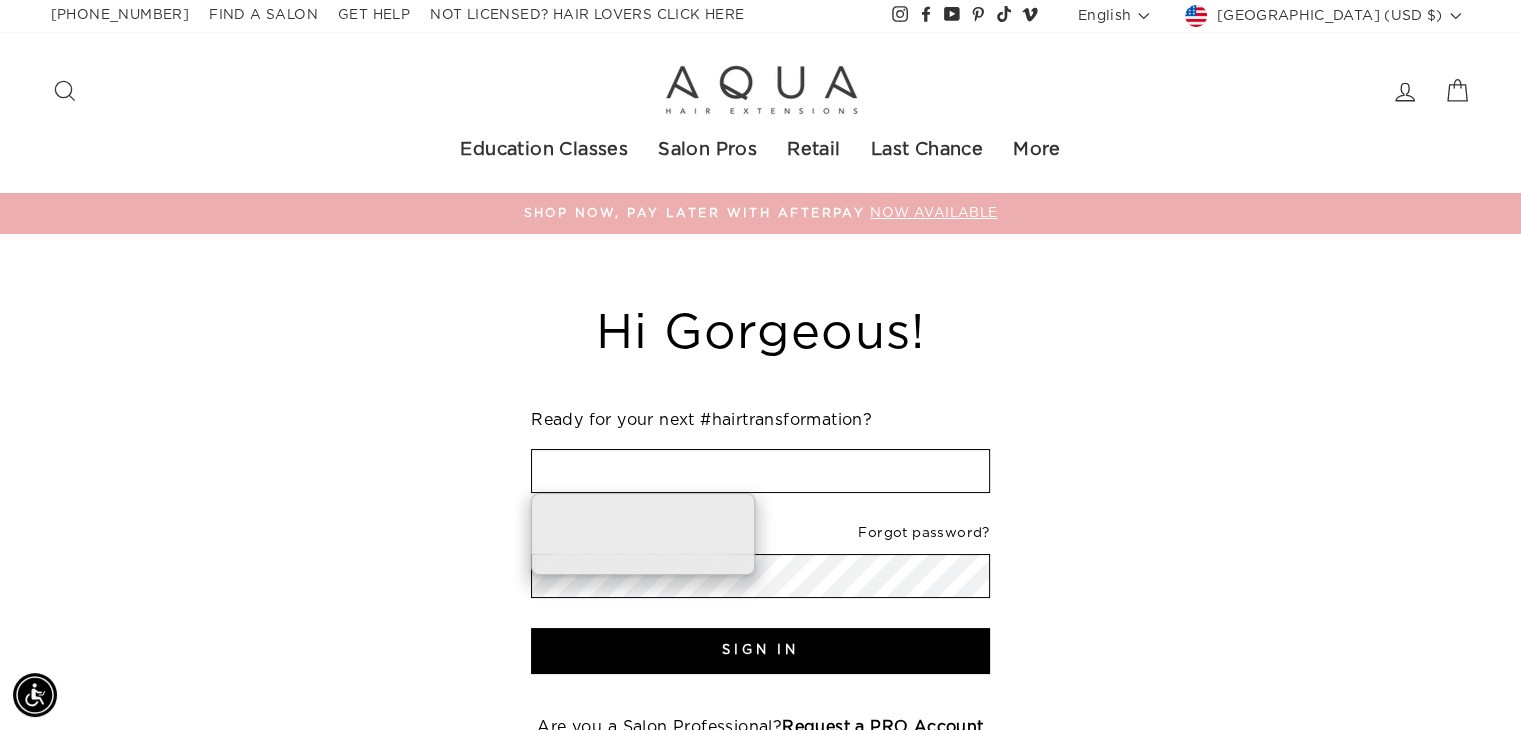 click at bounding box center (760, 471) 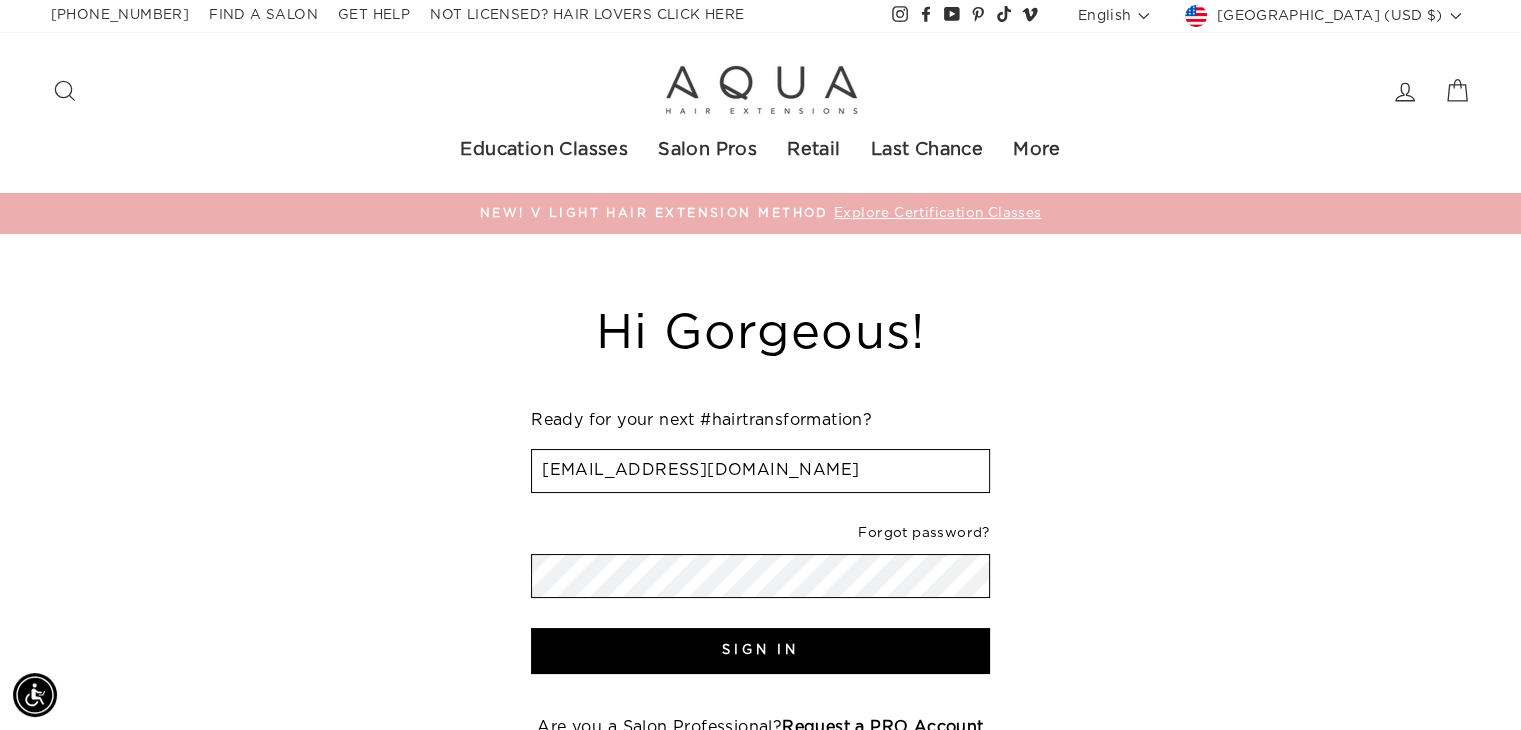 type on "[EMAIL_ADDRESS][DOMAIN_NAME]" 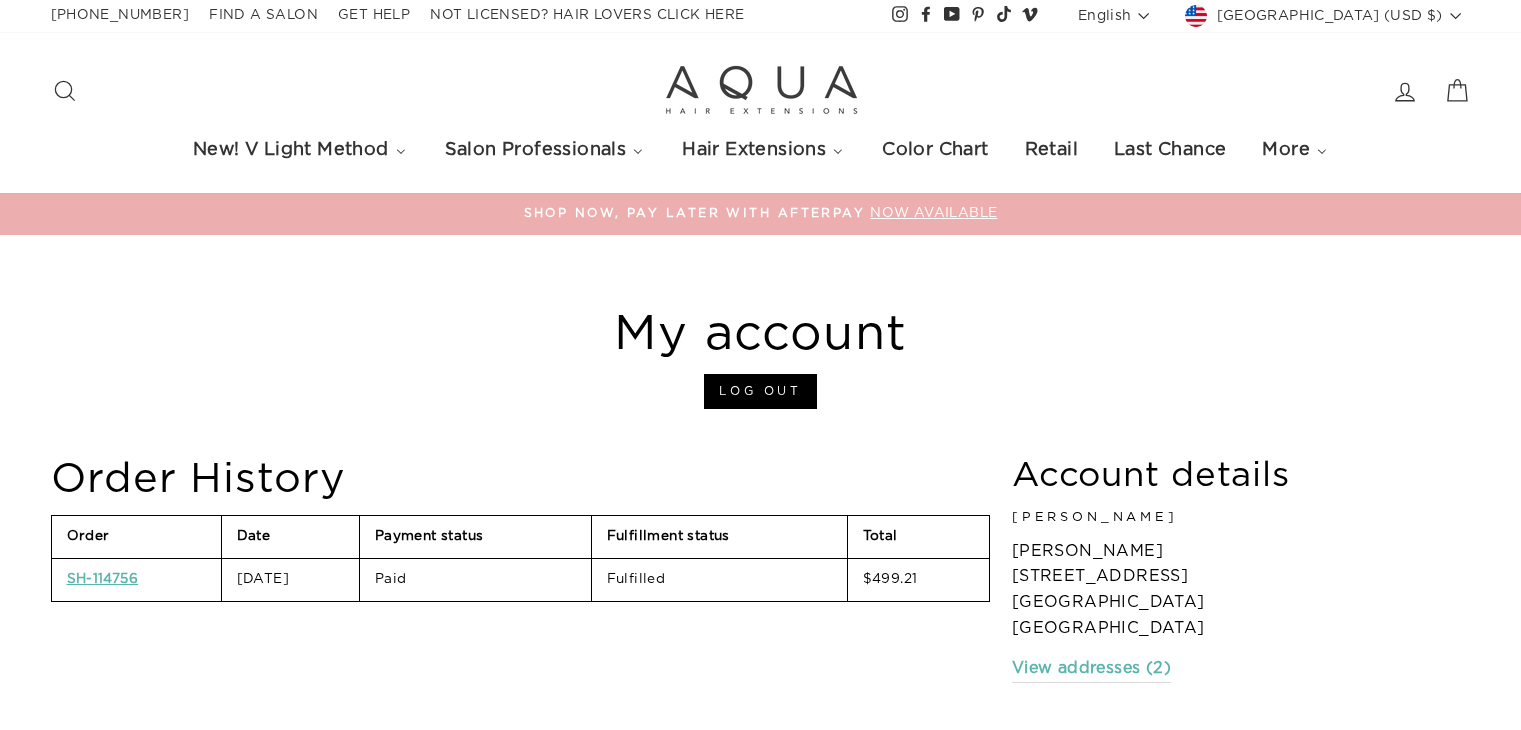 scroll, scrollTop: 0, scrollLeft: 0, axis: both 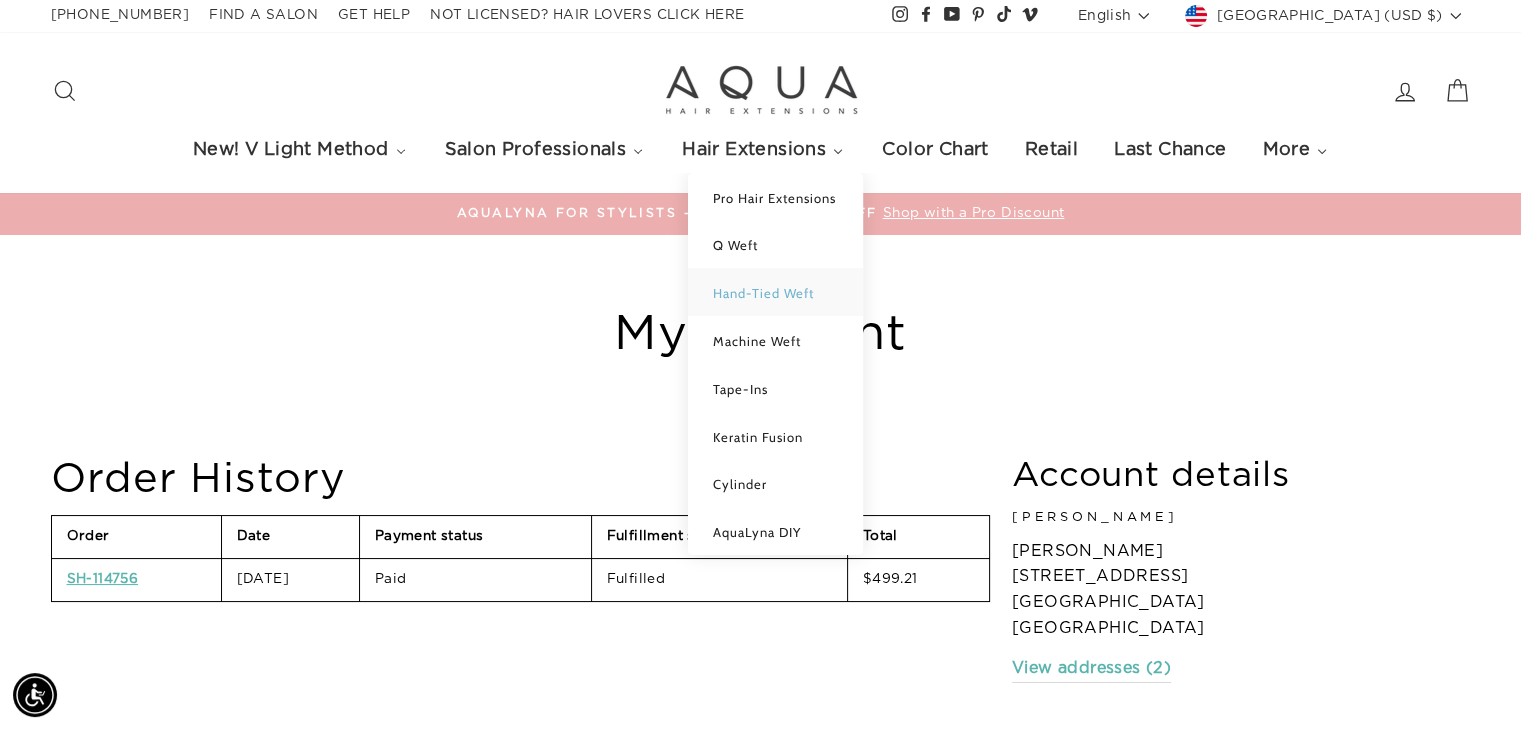click on "Hand-Tied Weft" at bounding box center [763, 293] 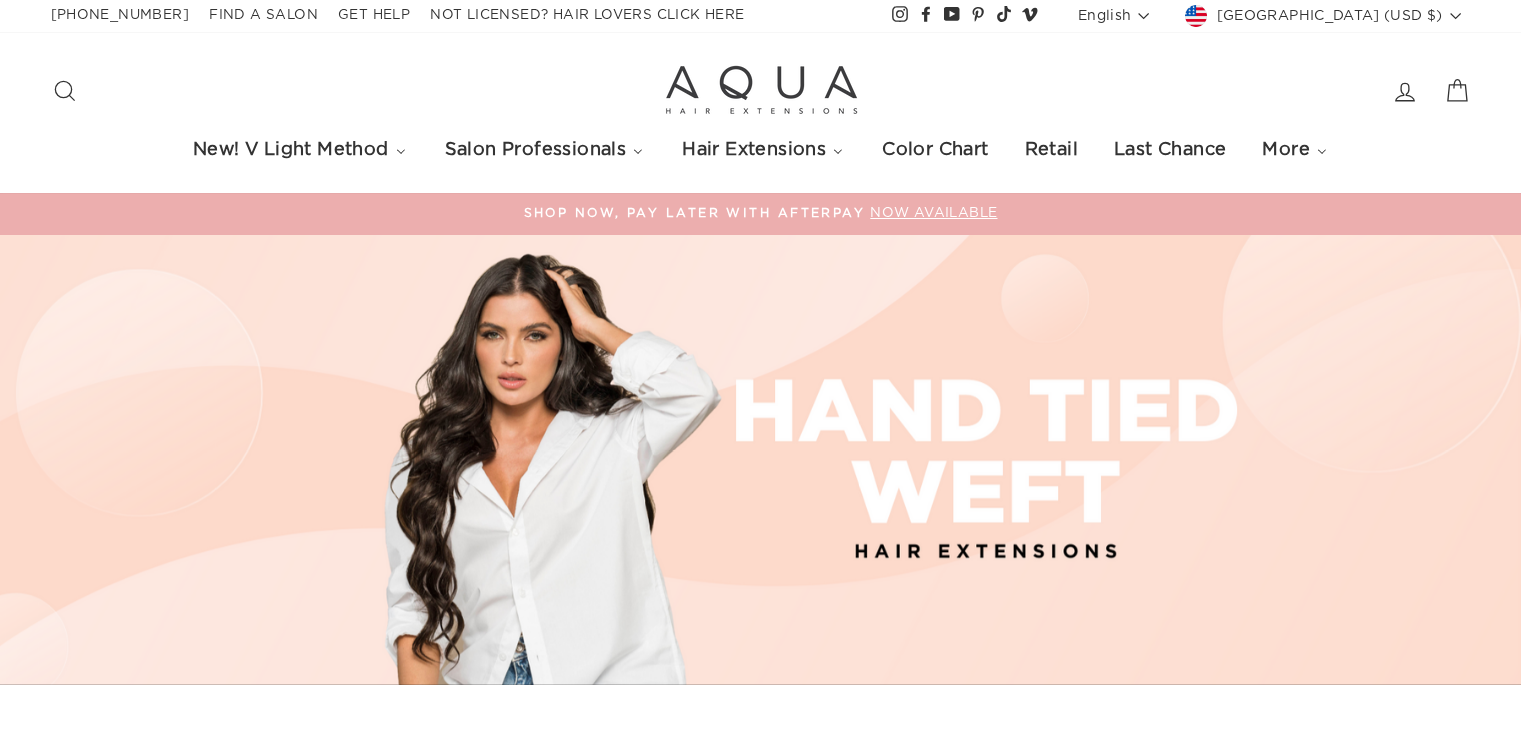 select on "manual" 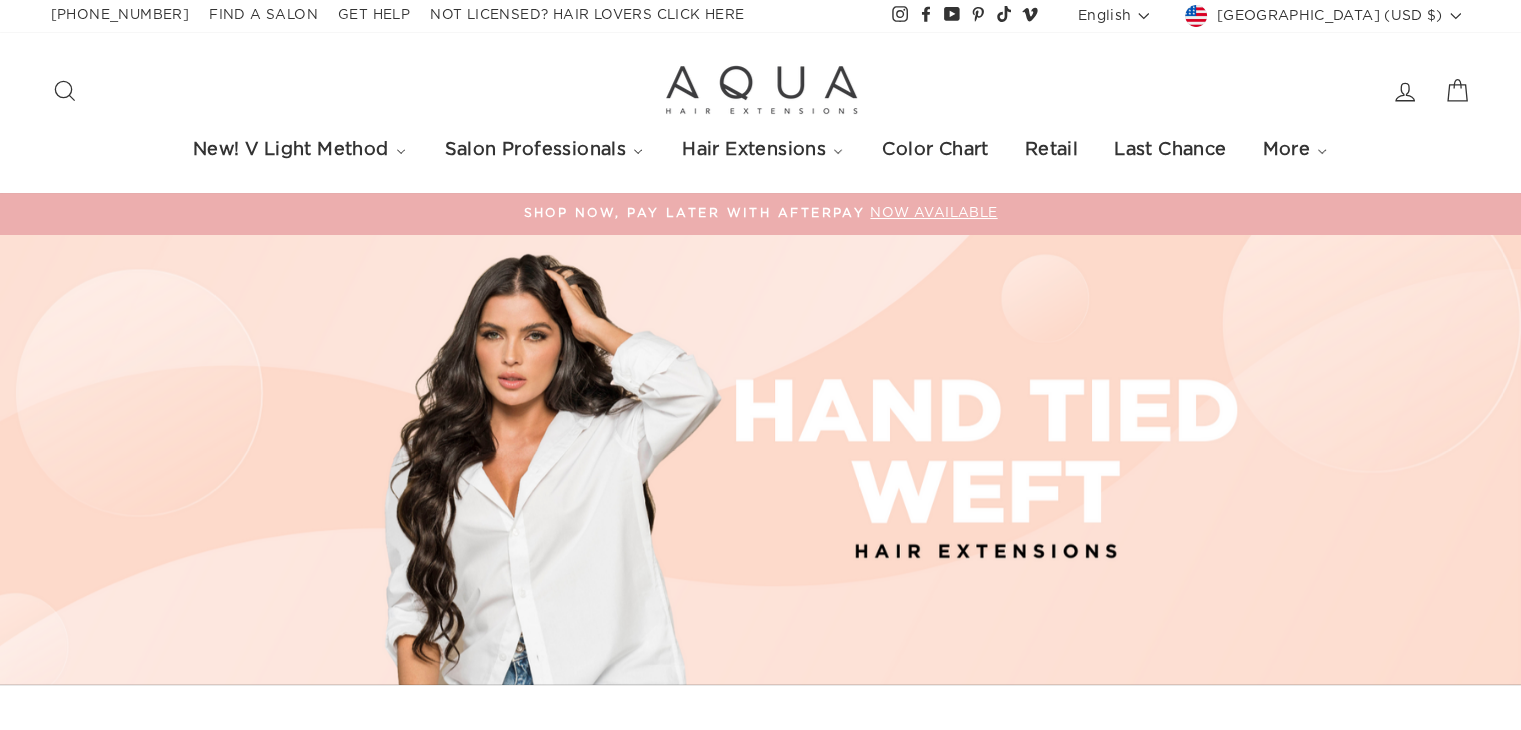 scroll, scrollTop: 0, scrollLeft: 0, axis: both 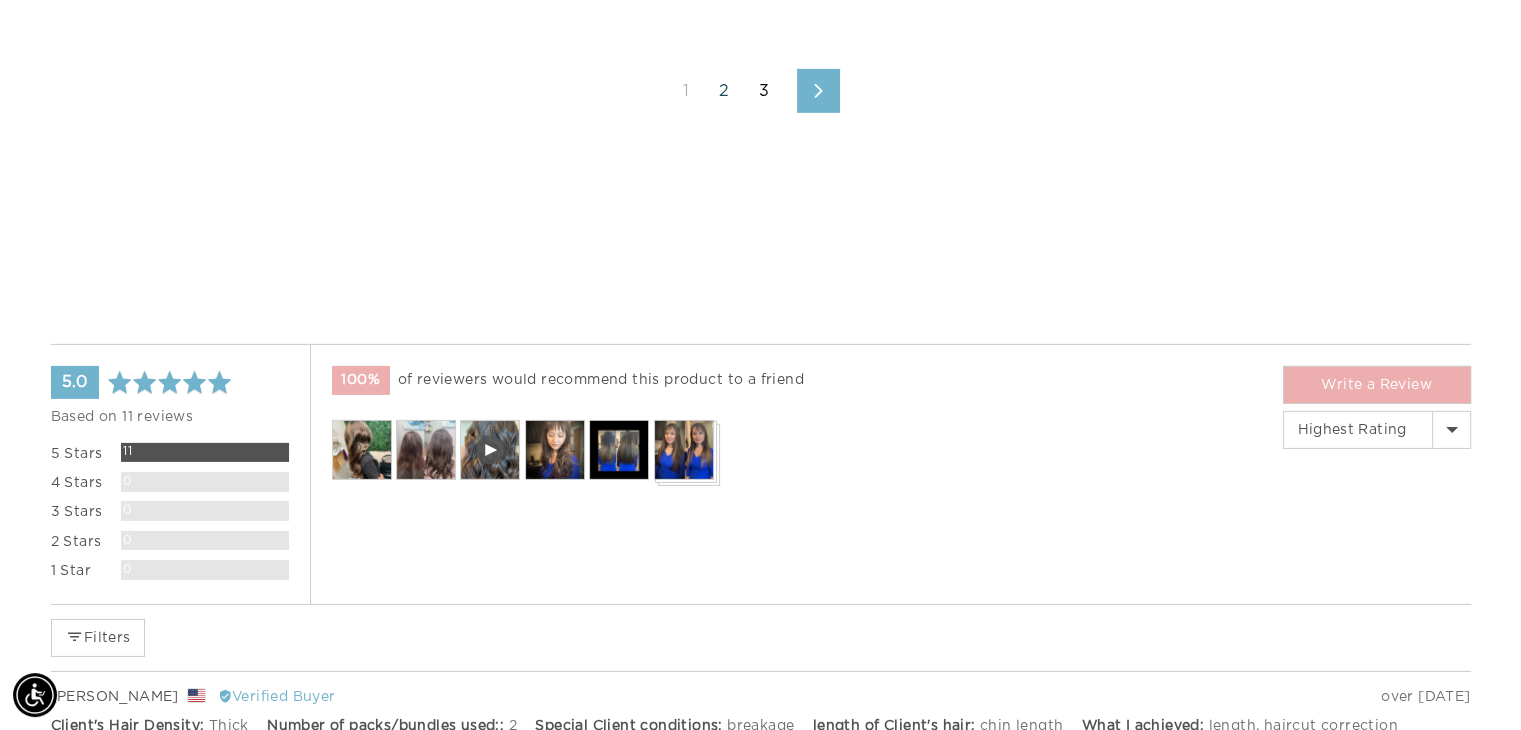 click on "2" at bounding box center [724, 91] 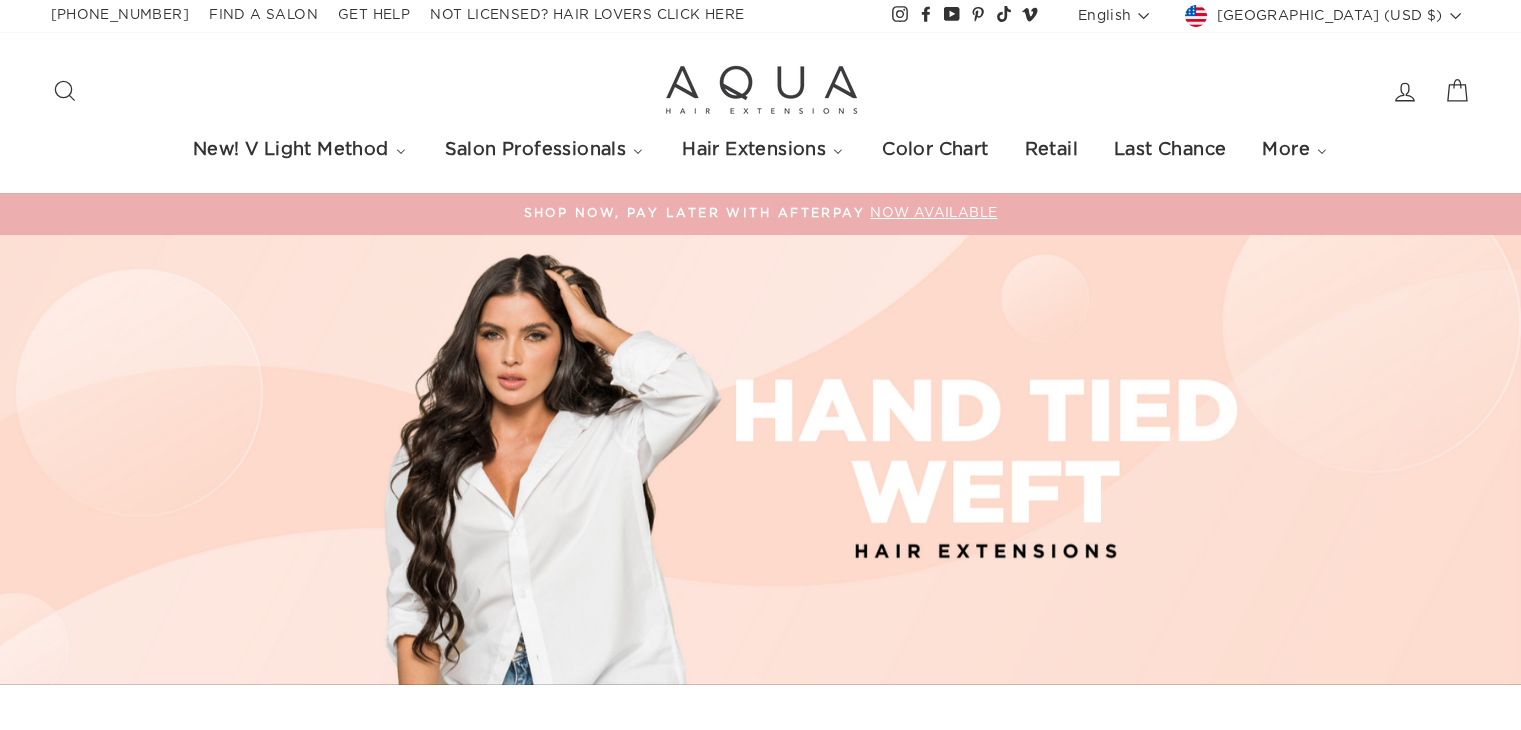 select on "manual" 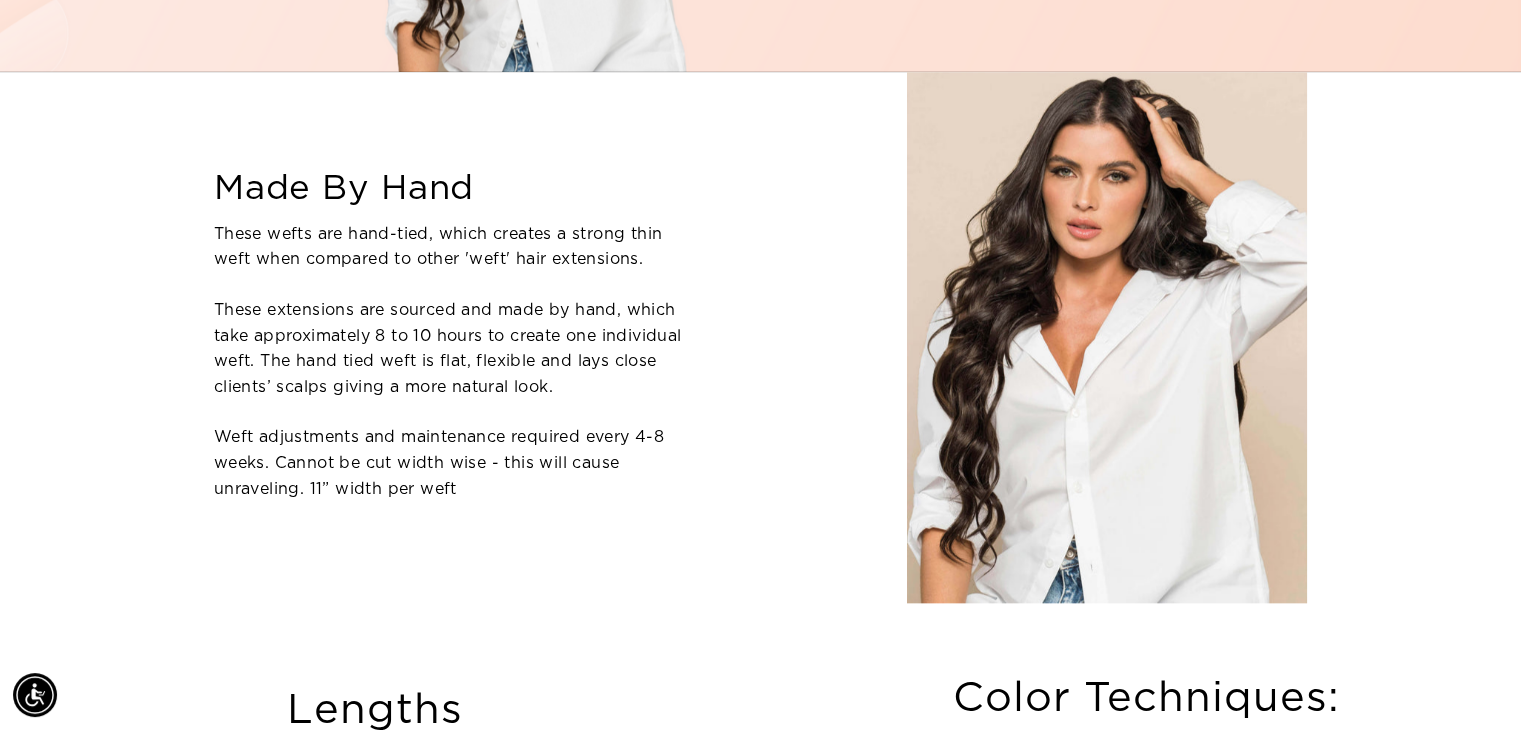 scroll, scrollTop: 796, scrollLeft: 0, axis: vertical 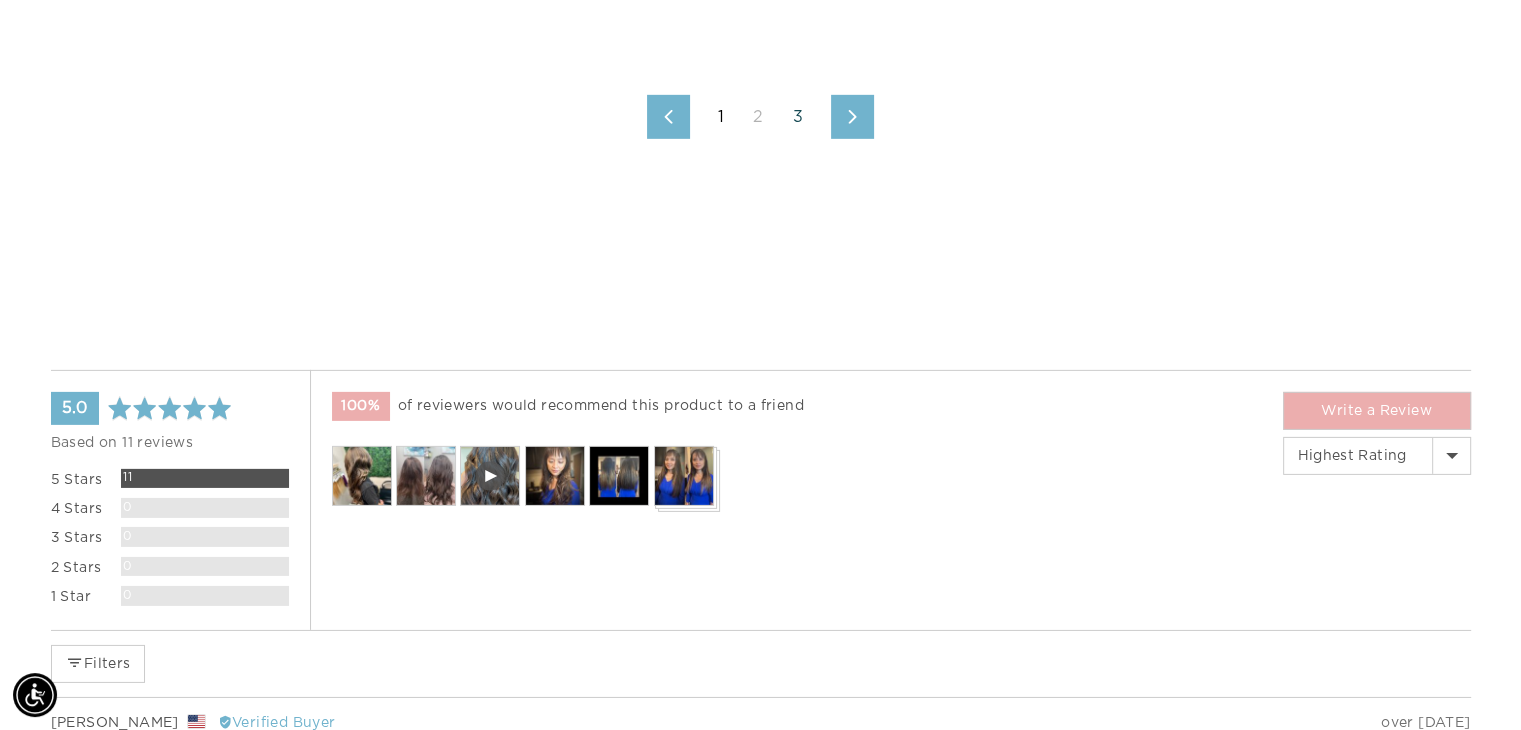 click on "3" at bounding box center (798, 117) 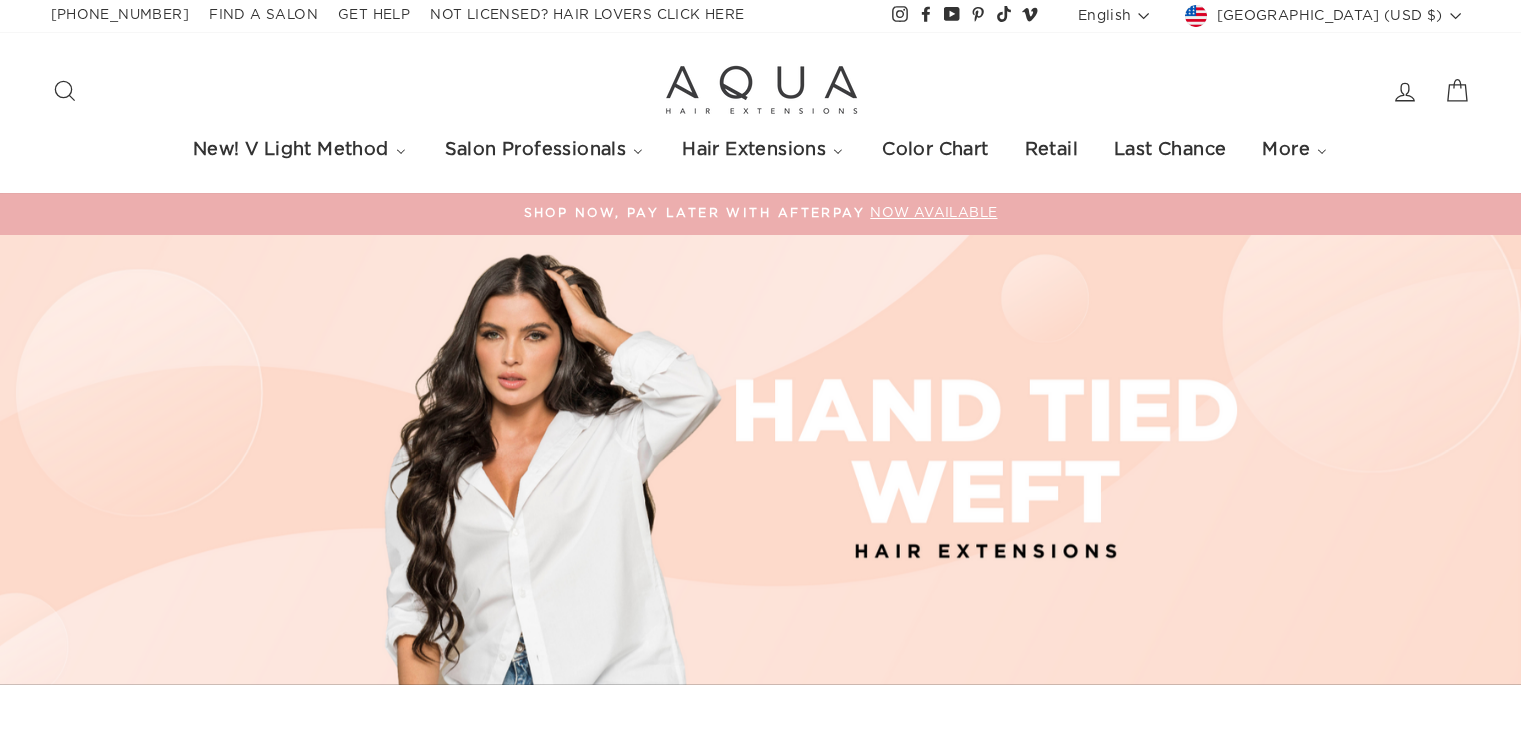 select on "manual" 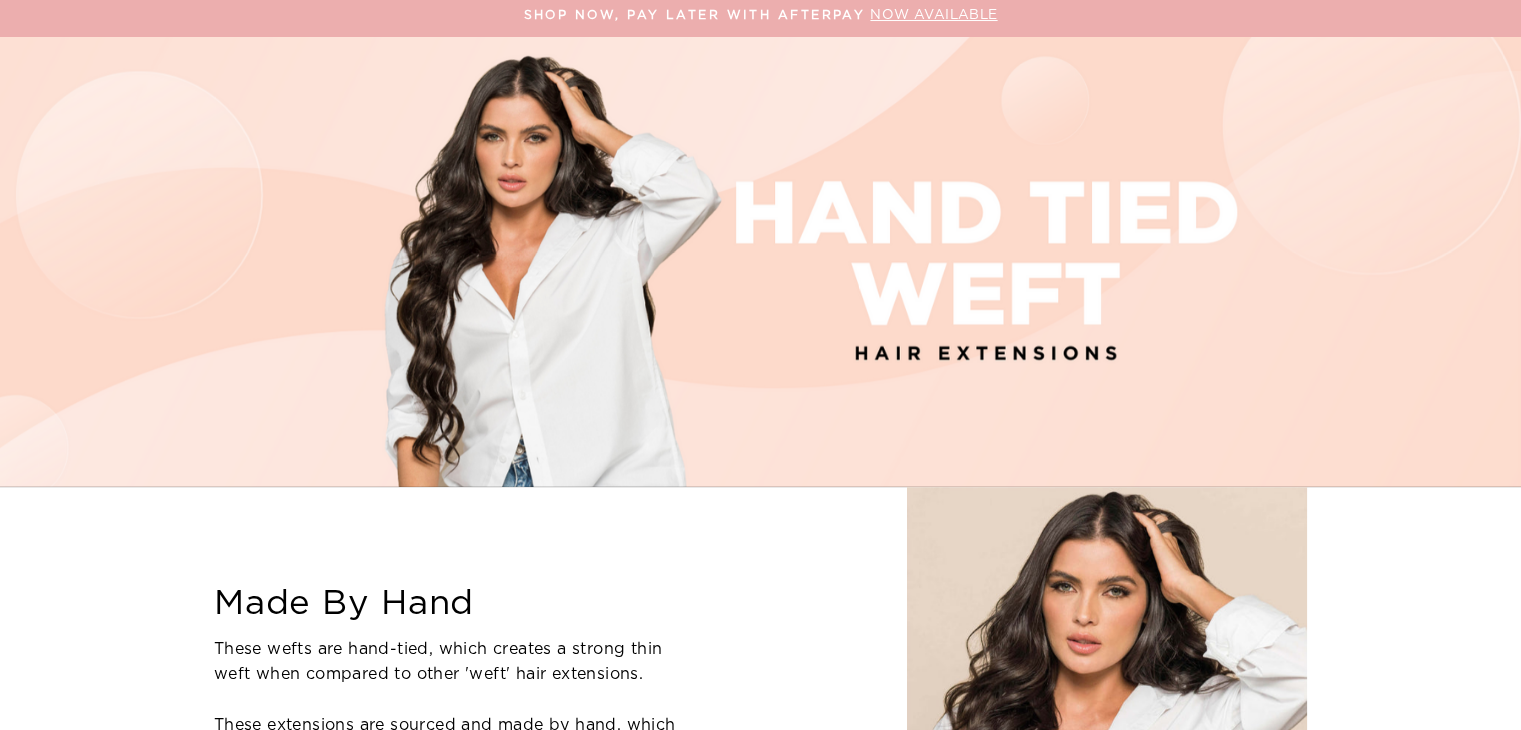 scroll, scrollTop: 600, scrollLeft: 0, axis: vertical 